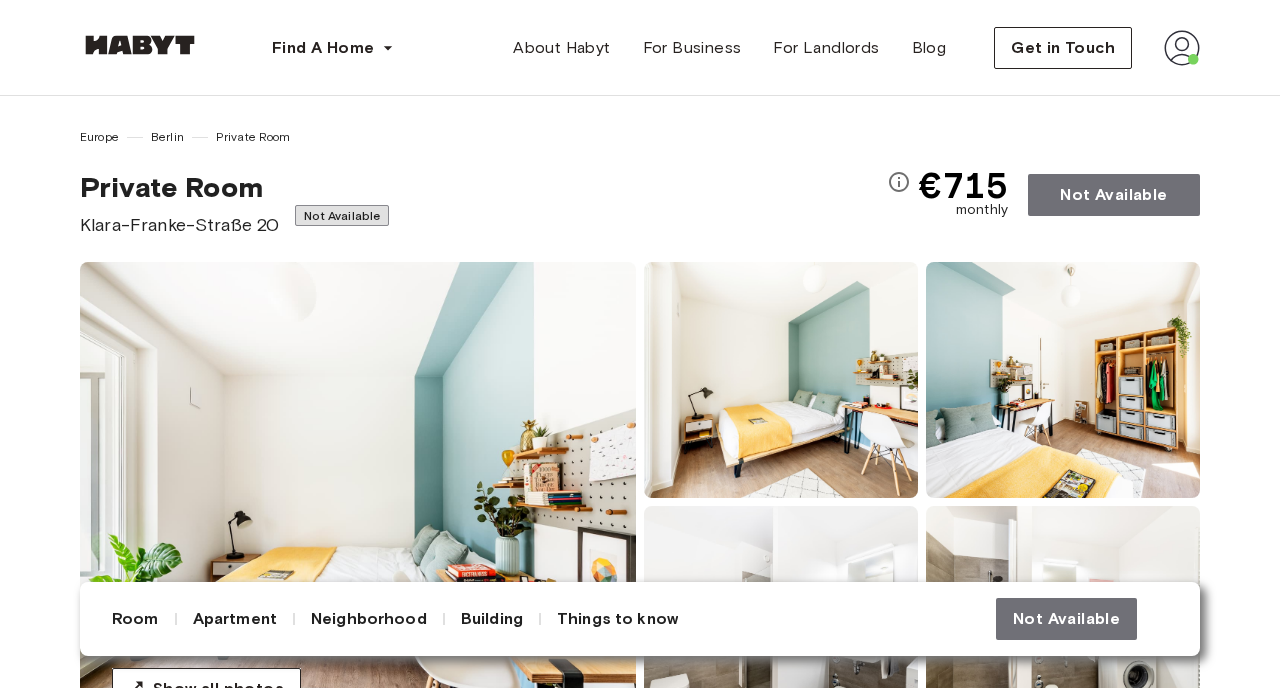 scroll, scrollTop: 705, scrollLeft: 0, axis: vertical 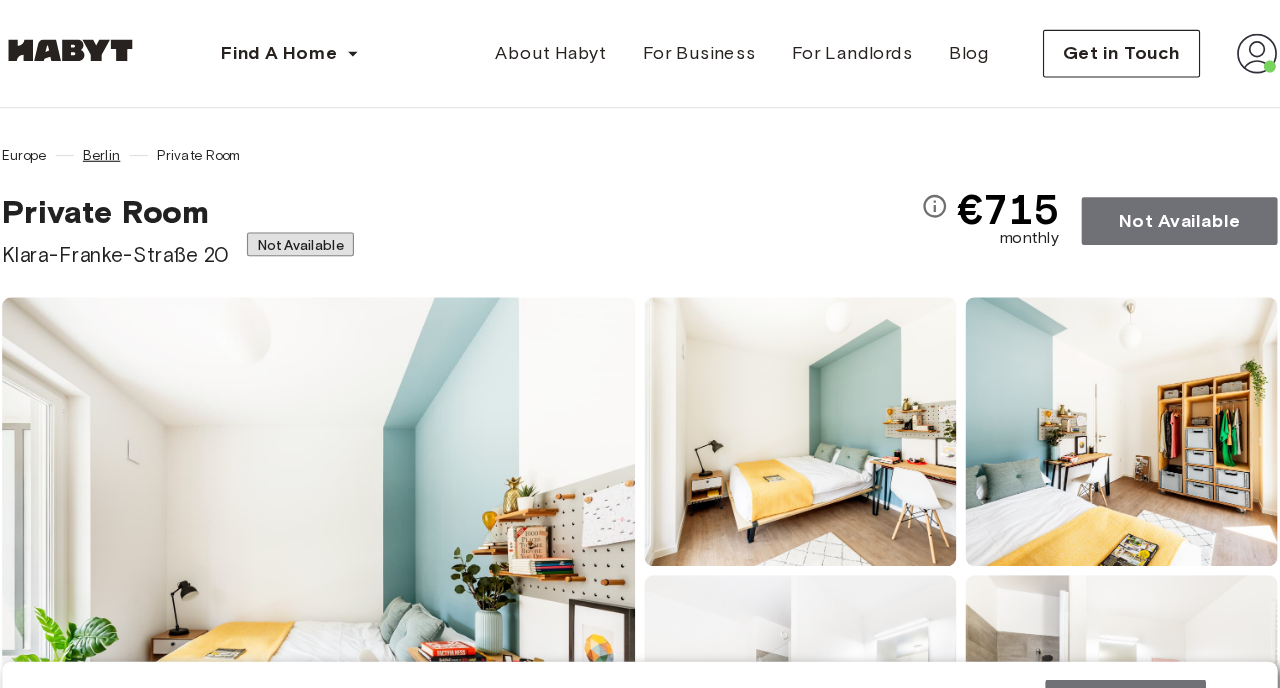click on "Berlin" at bounding box center (167, 137) 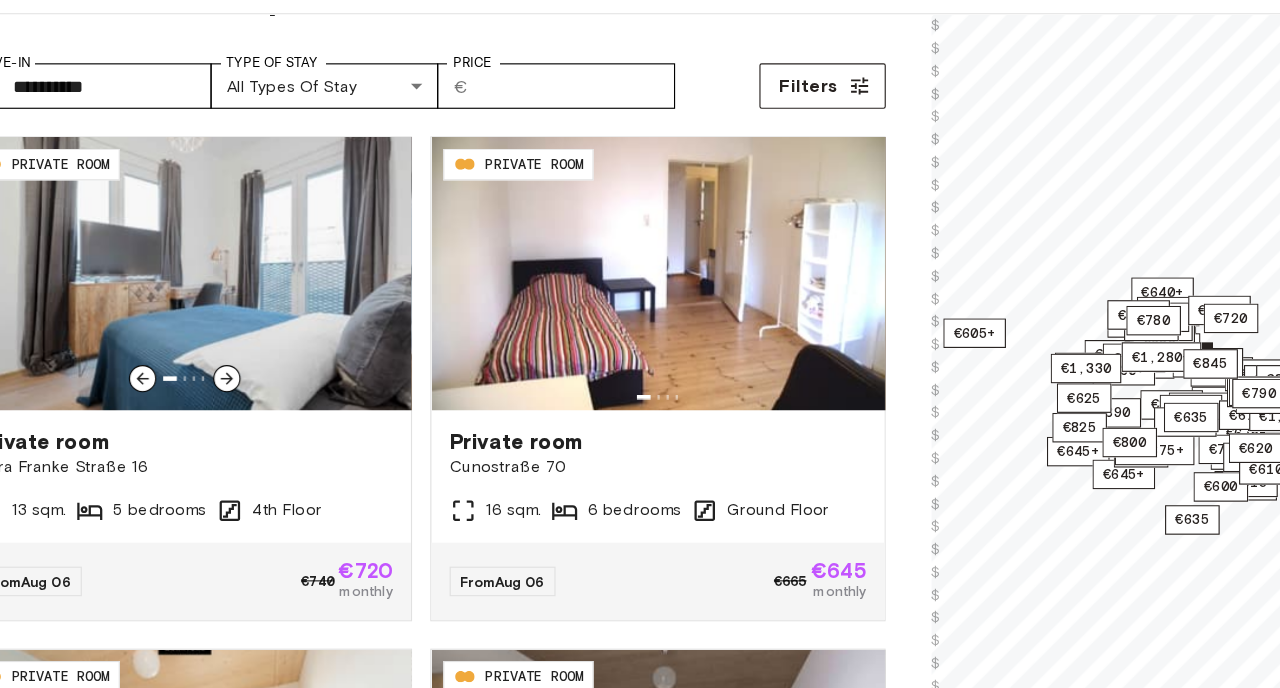 scroll, scrollTop: 119, scrollLeft: 0, axis: vertical 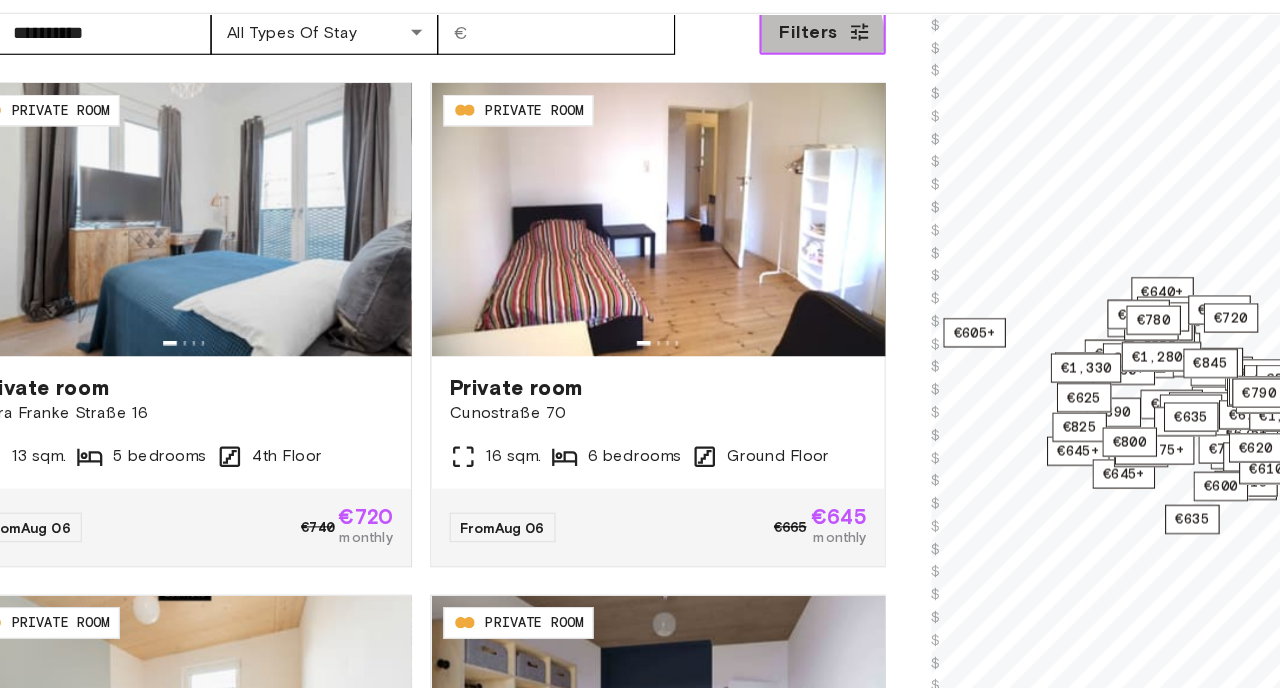 click on "Filters" at bounding box center (788, 112) 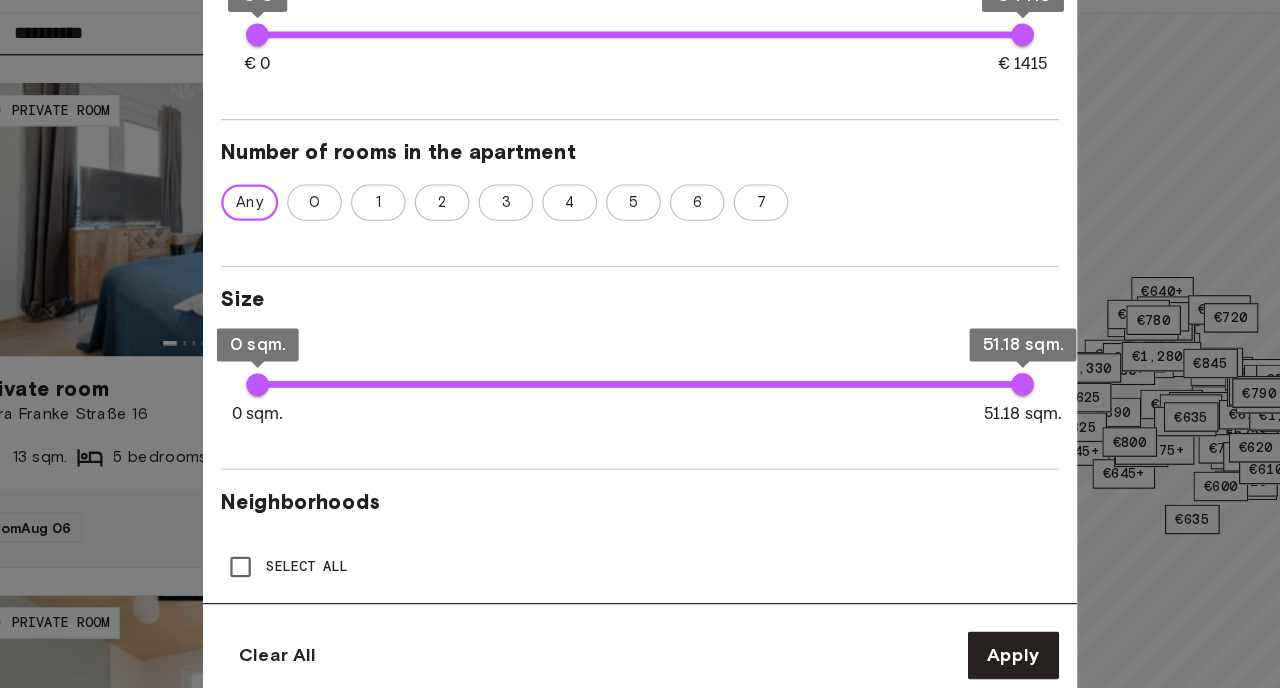 scroll, scrollTop: 431, scrollLeft: 0, axis: vertical 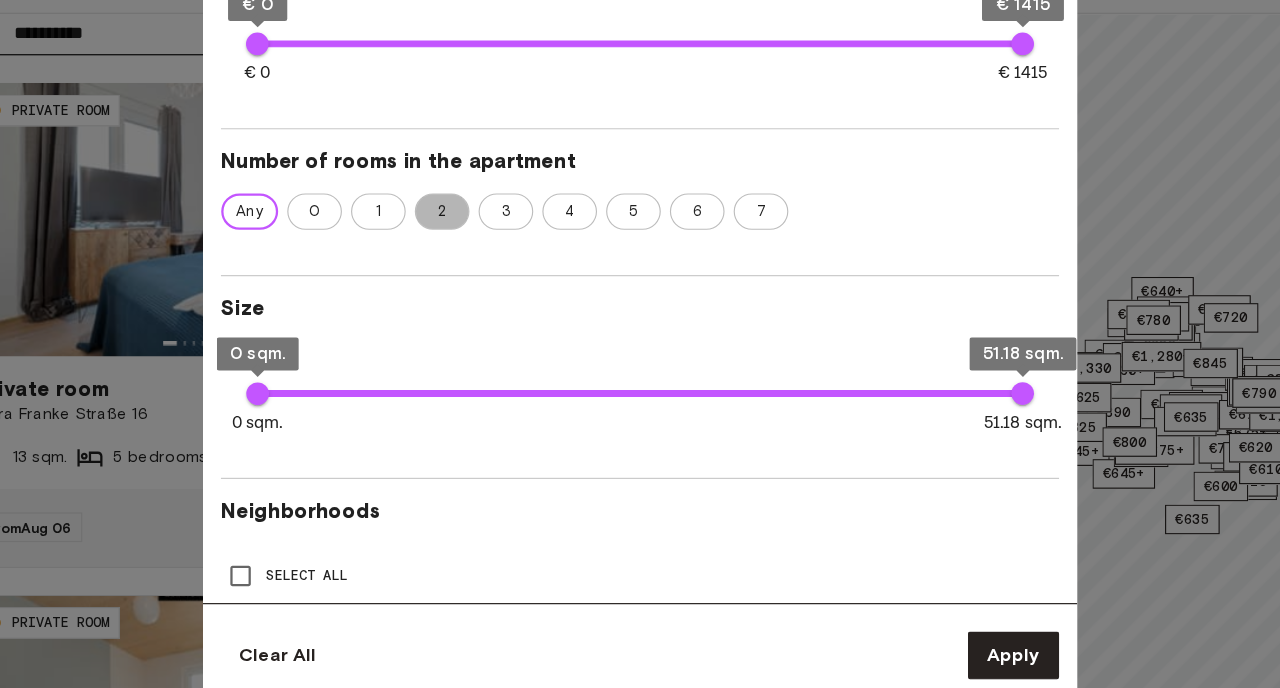 click on "2" at bounding box center [466, 269] 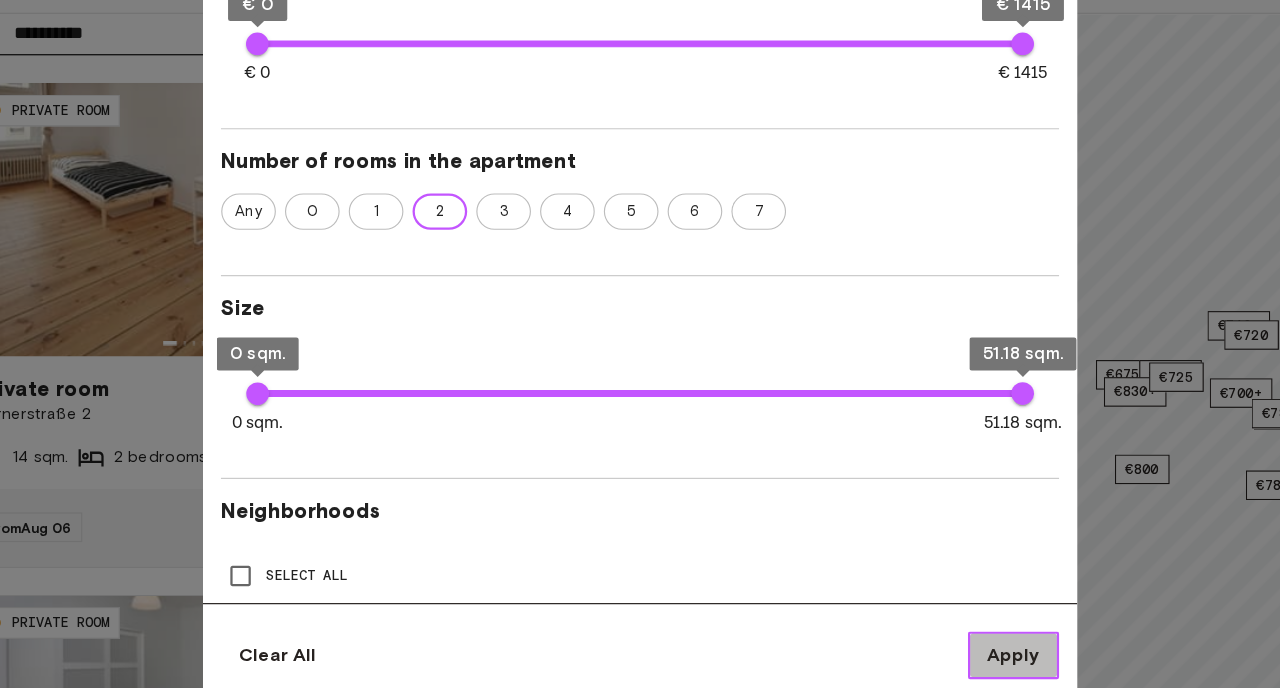 click on "Apply" at bounding box center (968, 659) 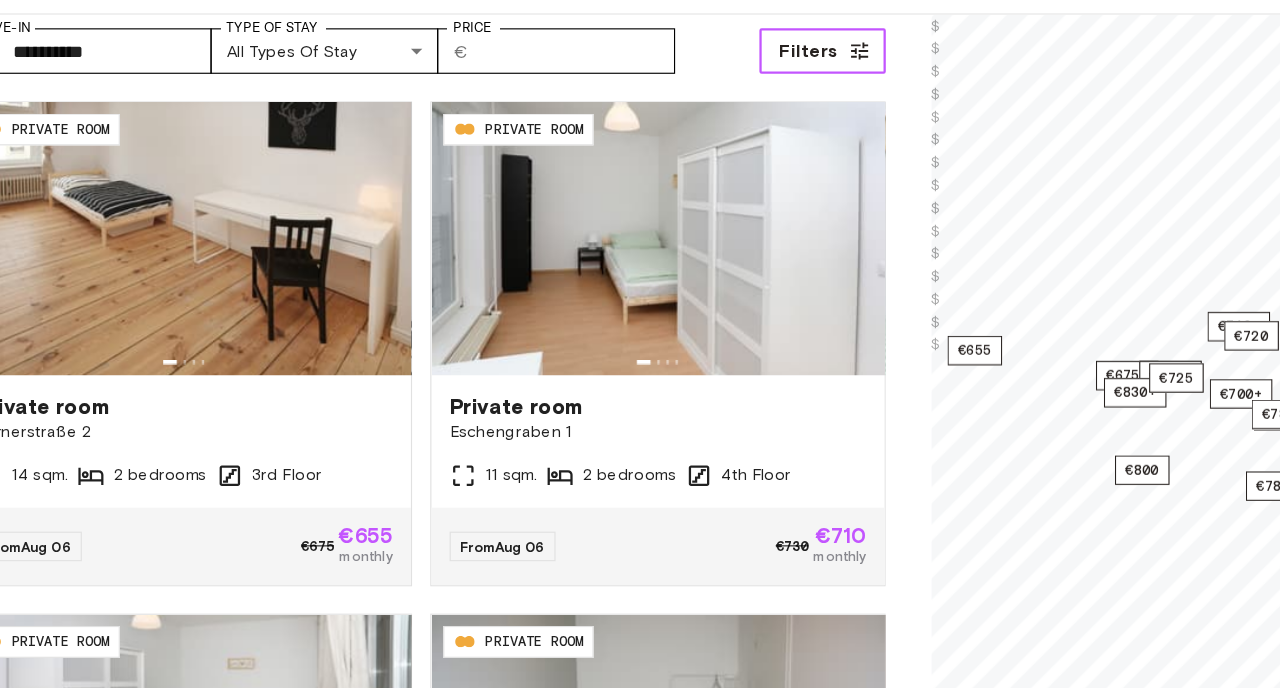 scroll, scrollTop: 164, scrollLeft: 0, axis: vertical 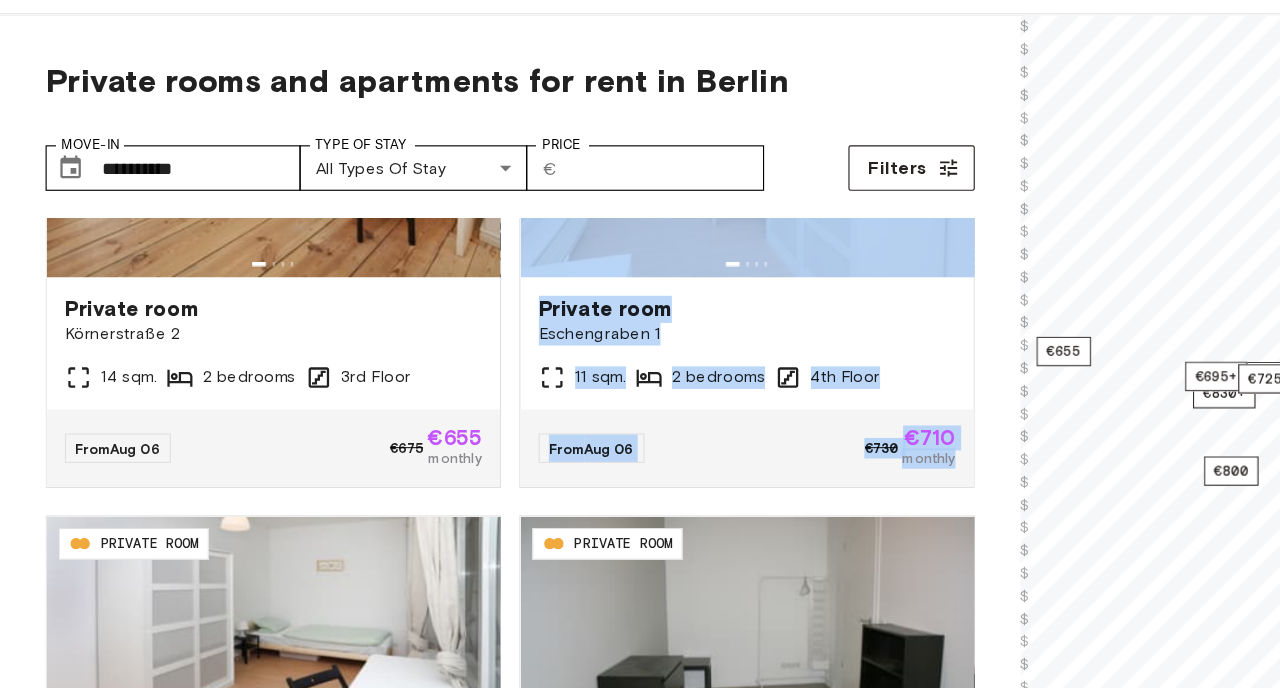 click on "**********" at bounding box center (448, 530) 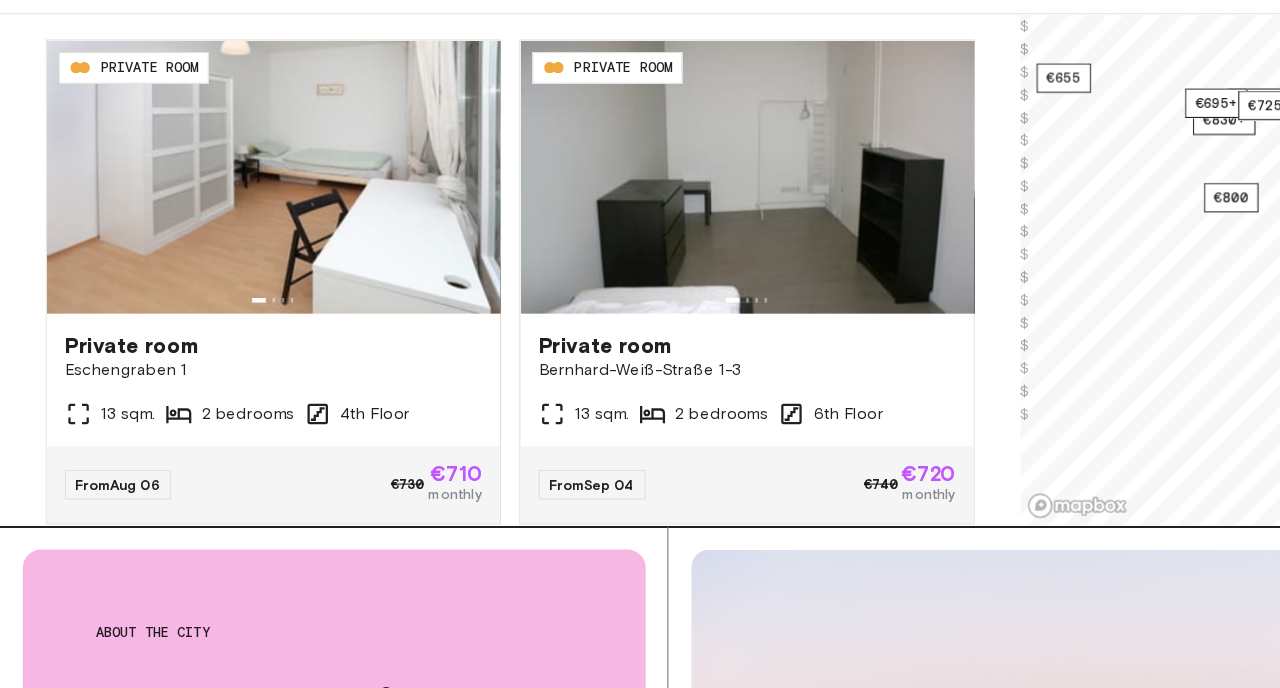 scroll, scrollTop: 417, scrollLeft: 0, axis: vertical 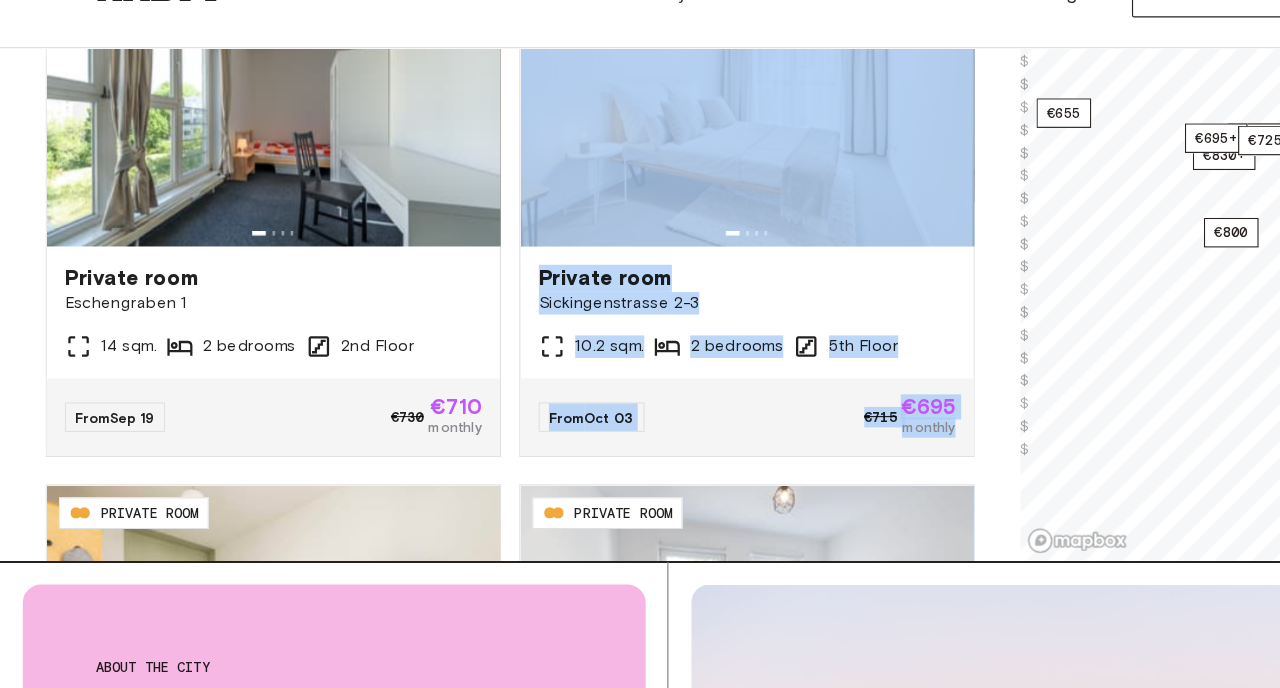 click on "**********" at bounding box center [448, 113] 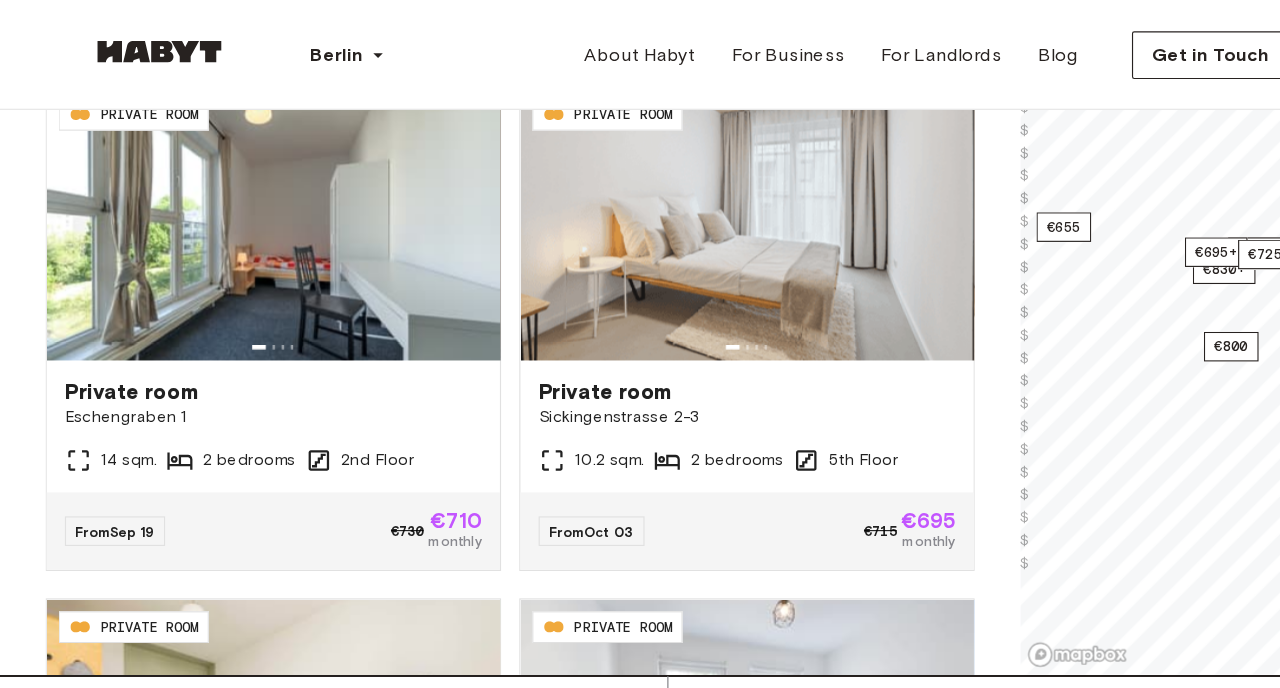 scroll, scrollTop: 258, scrollLeft: 0, axis: vertical 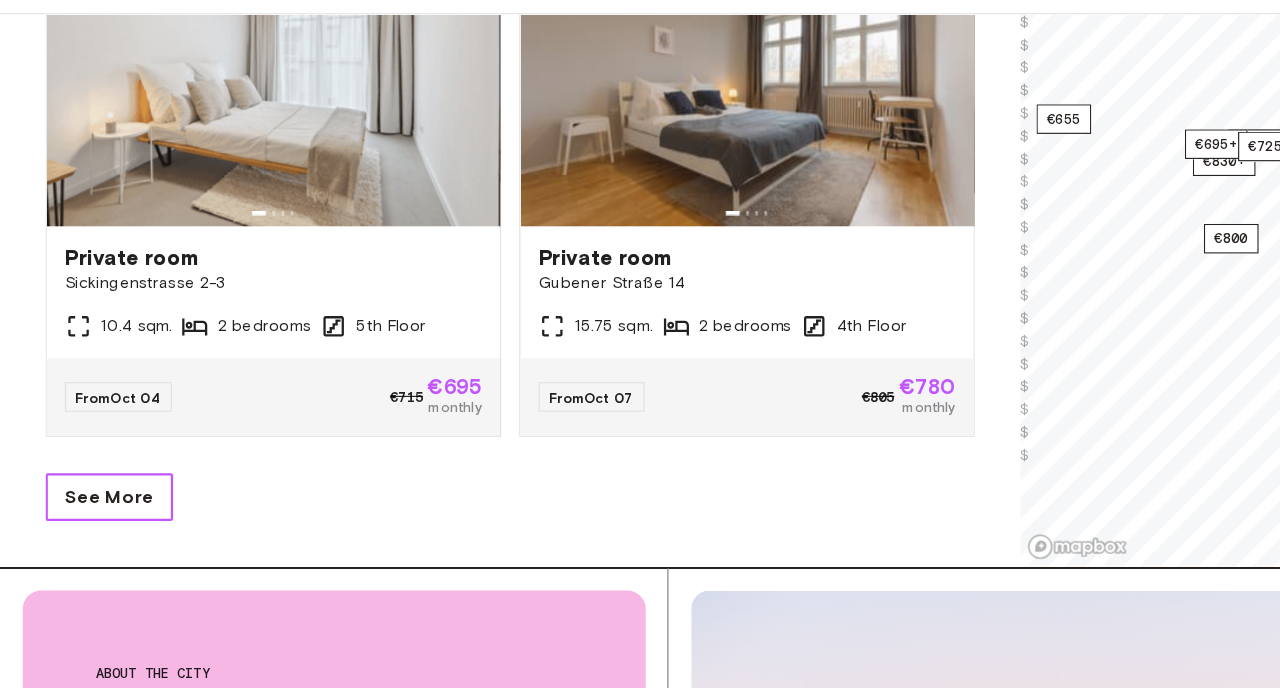 click on "See More" at bounding box center [96, 520] 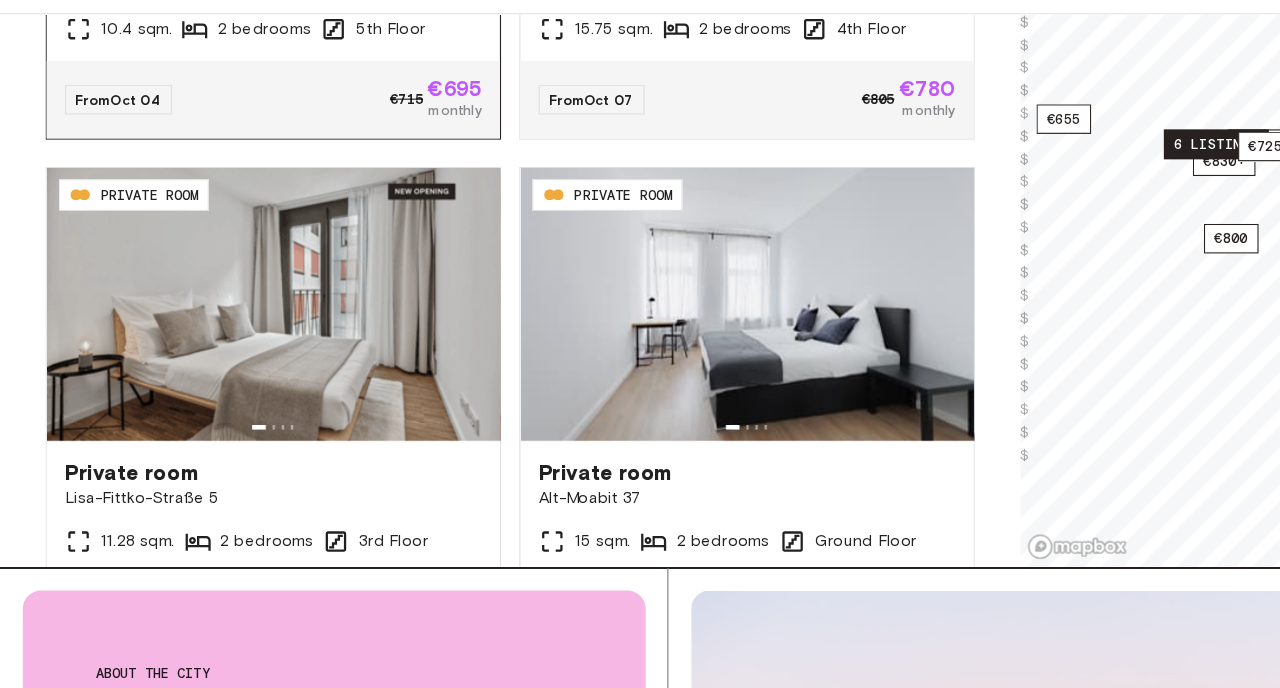 scroll, scrollTop: 4288, scrollLeft: 0, axis: vertical 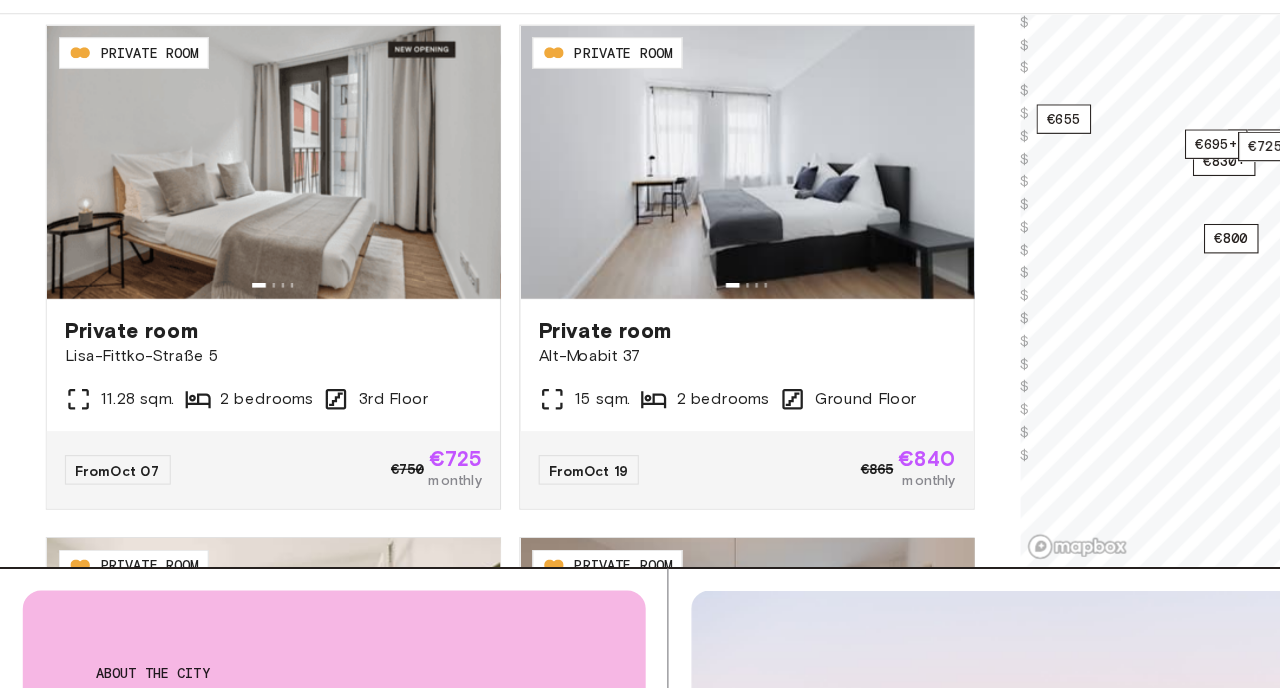 click on "**********" at bounding box center (448, 148) 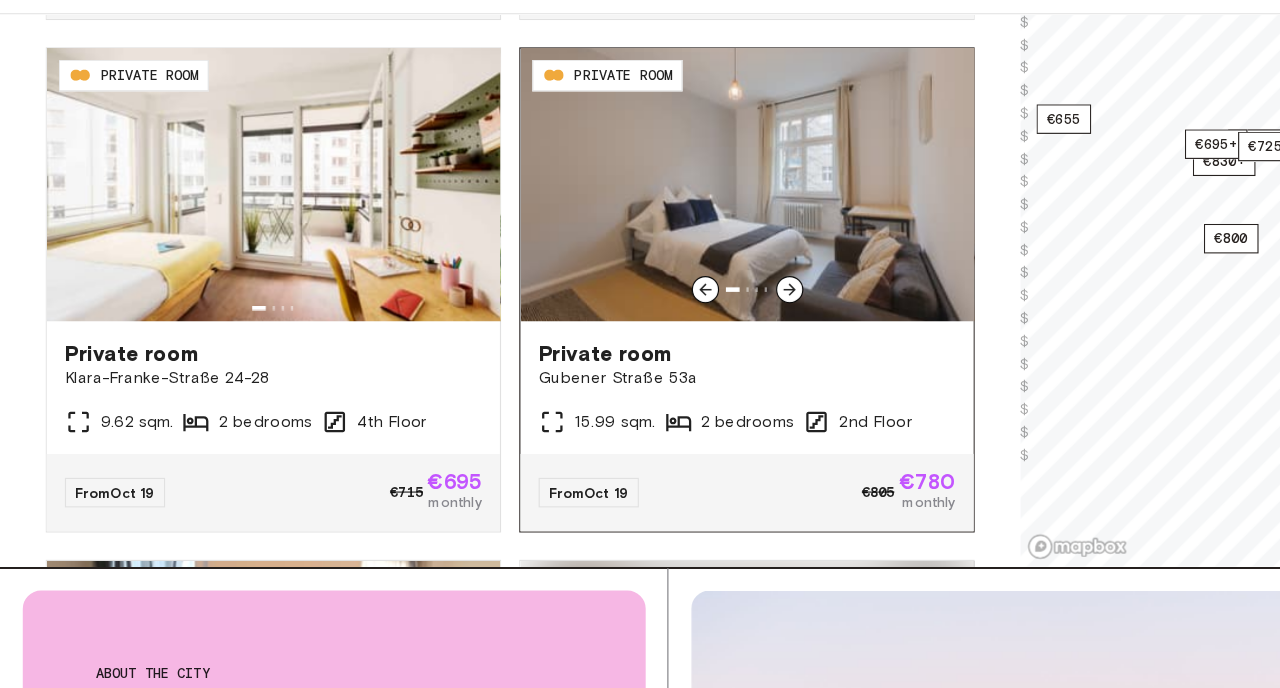 scroll, scrollTop: 4723, scrollLeft: 0, axis: vertical 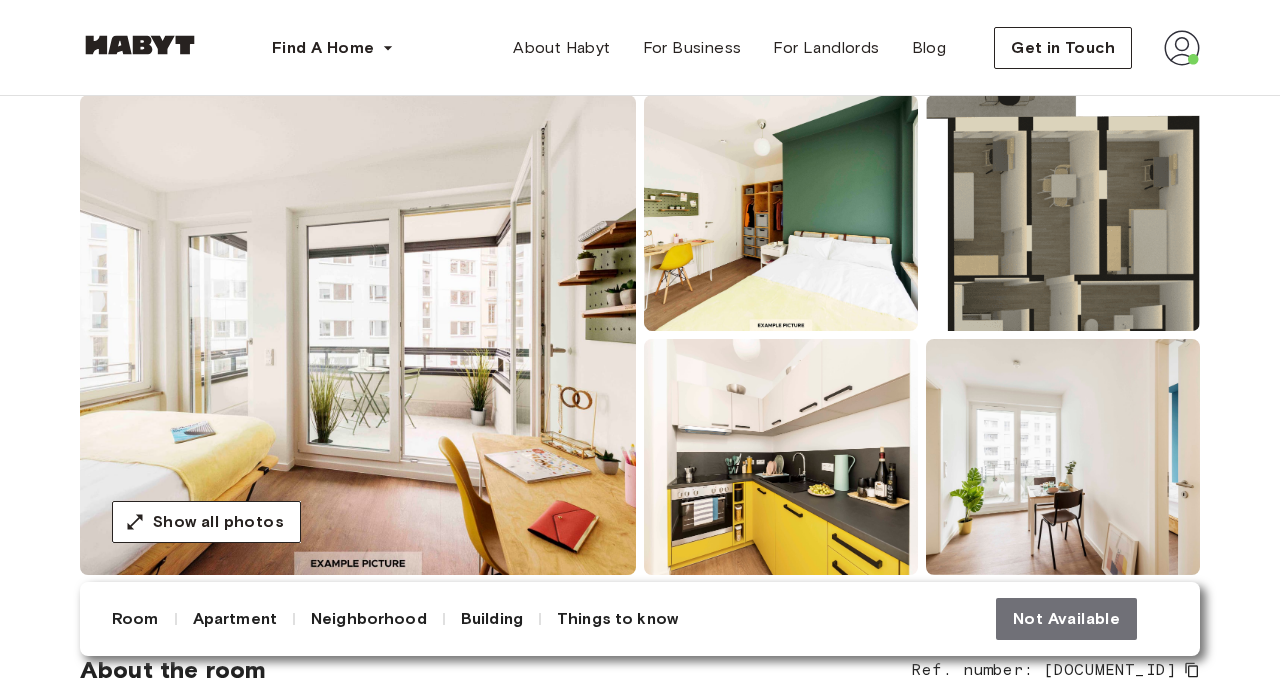 click at bounding box center [358, 335] 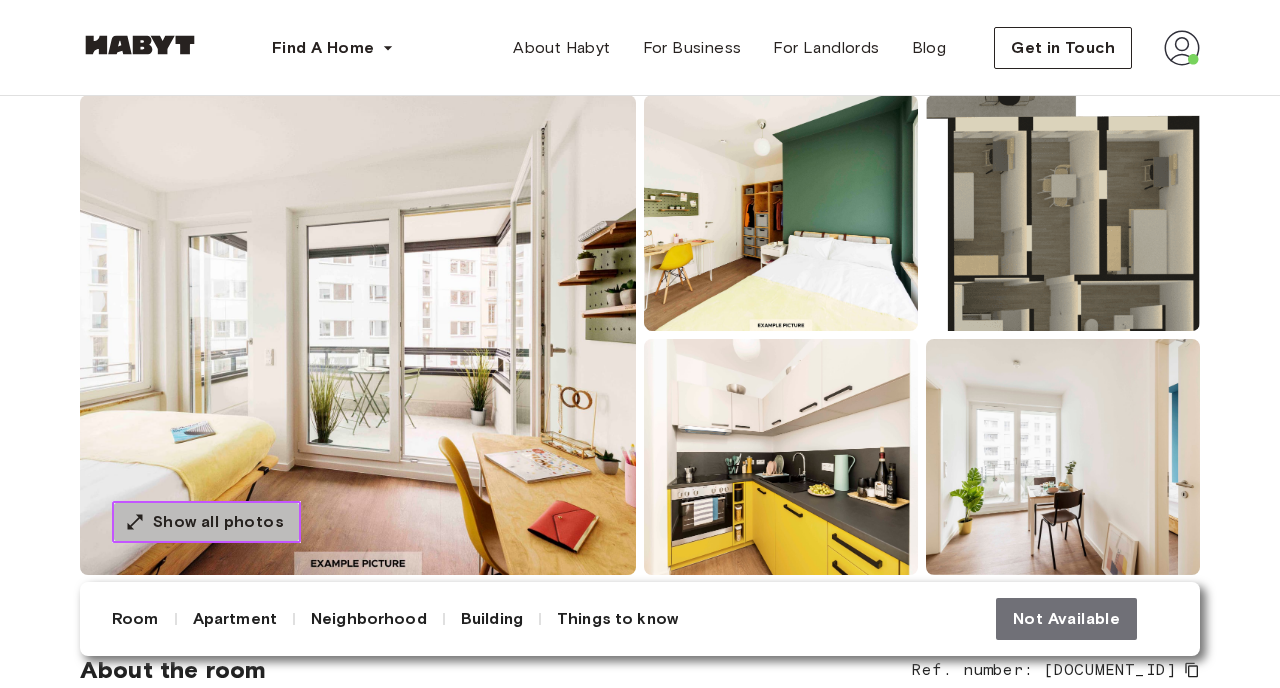 click on "Show all photos" at bounding box center [218, 522] 